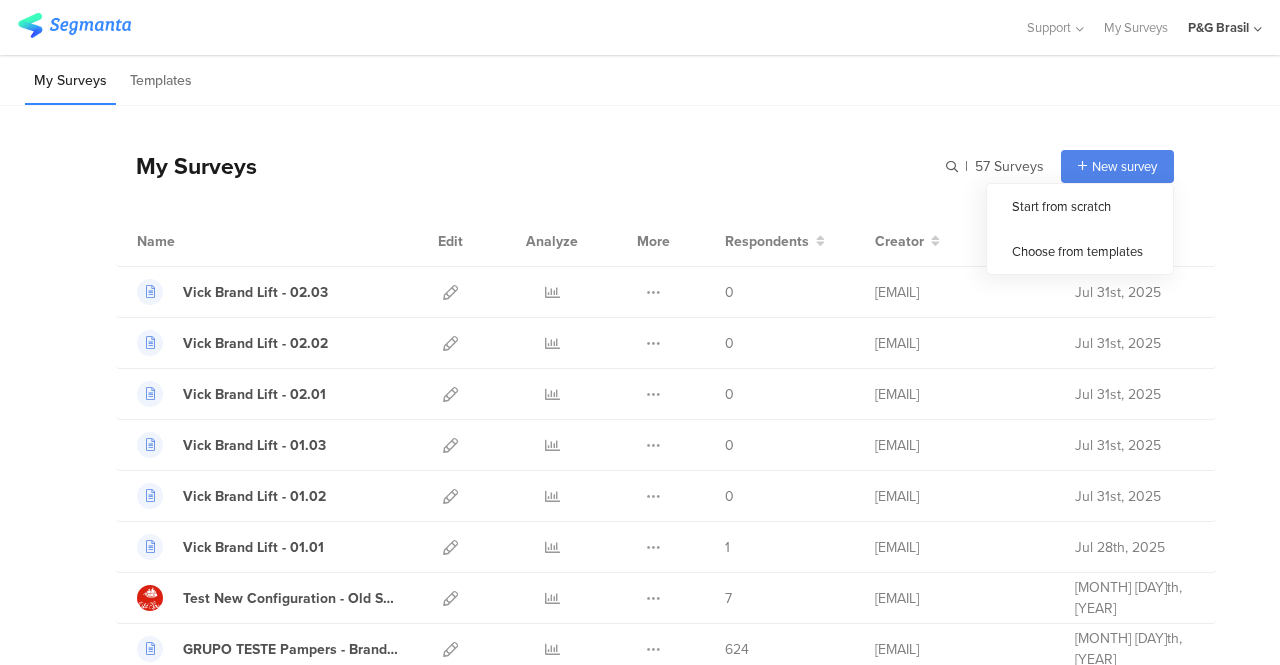scroll, scrollTop: 0, scrollLeft: 0, axis: both 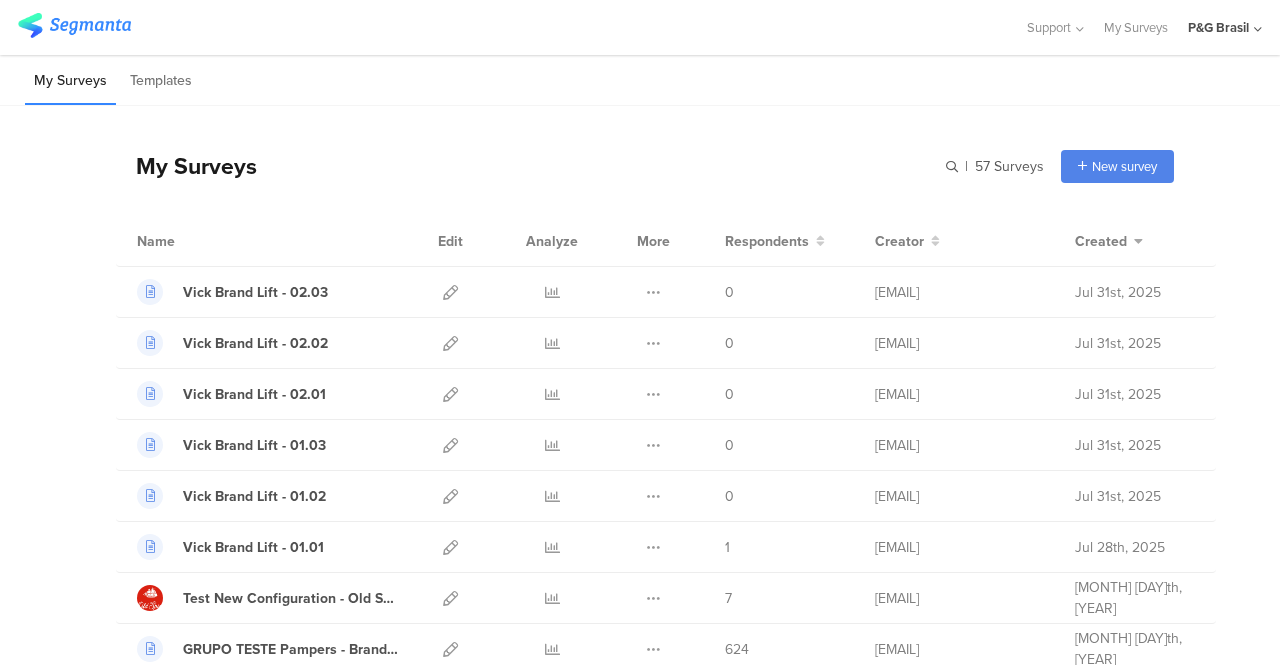 click on "P&G Brasil" 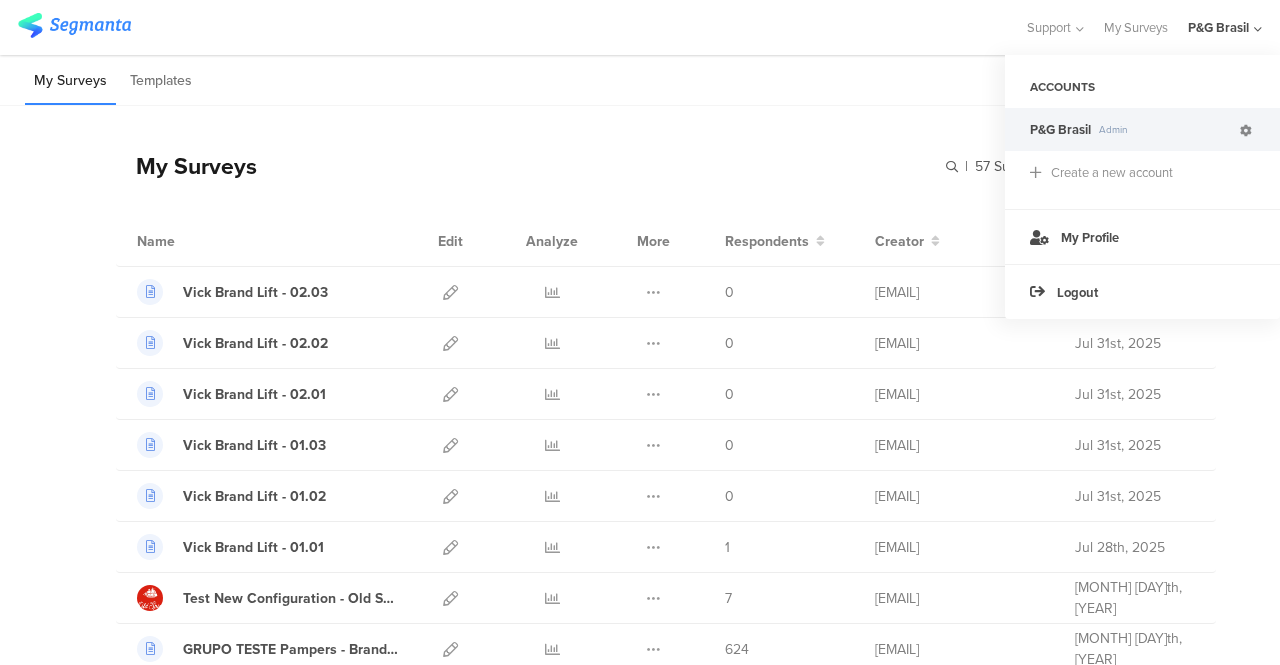 click 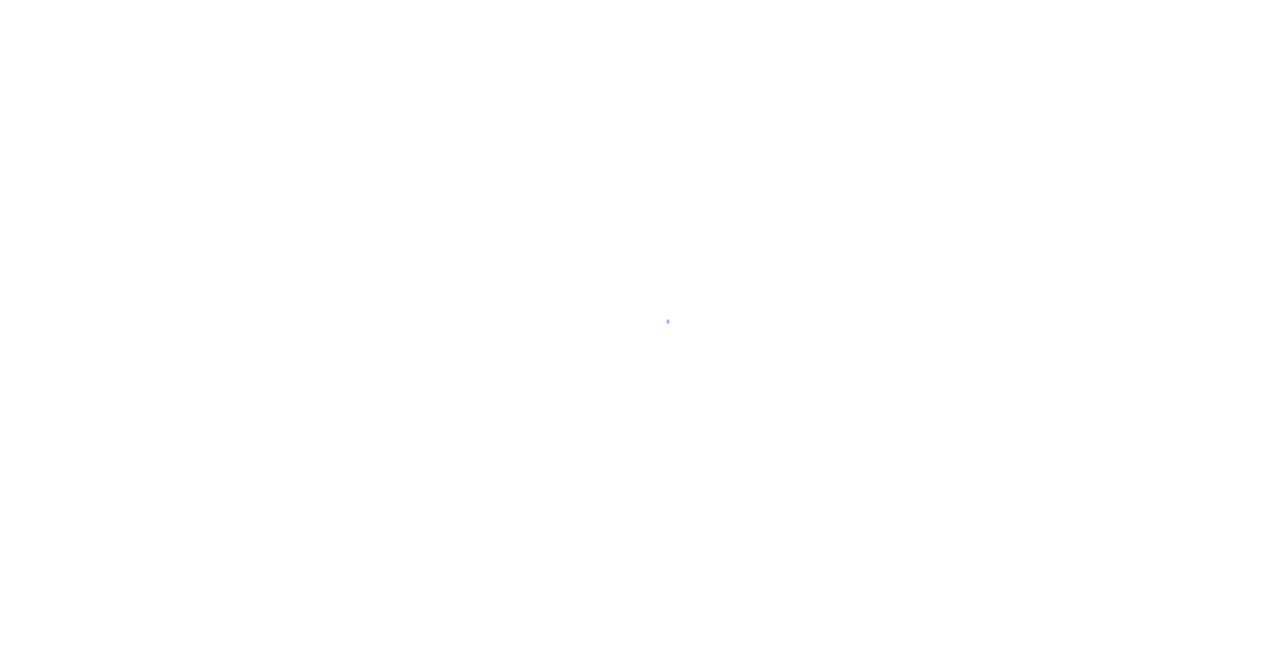 scroll, scrollTop: 0, scrollLeft: 0, axis: both 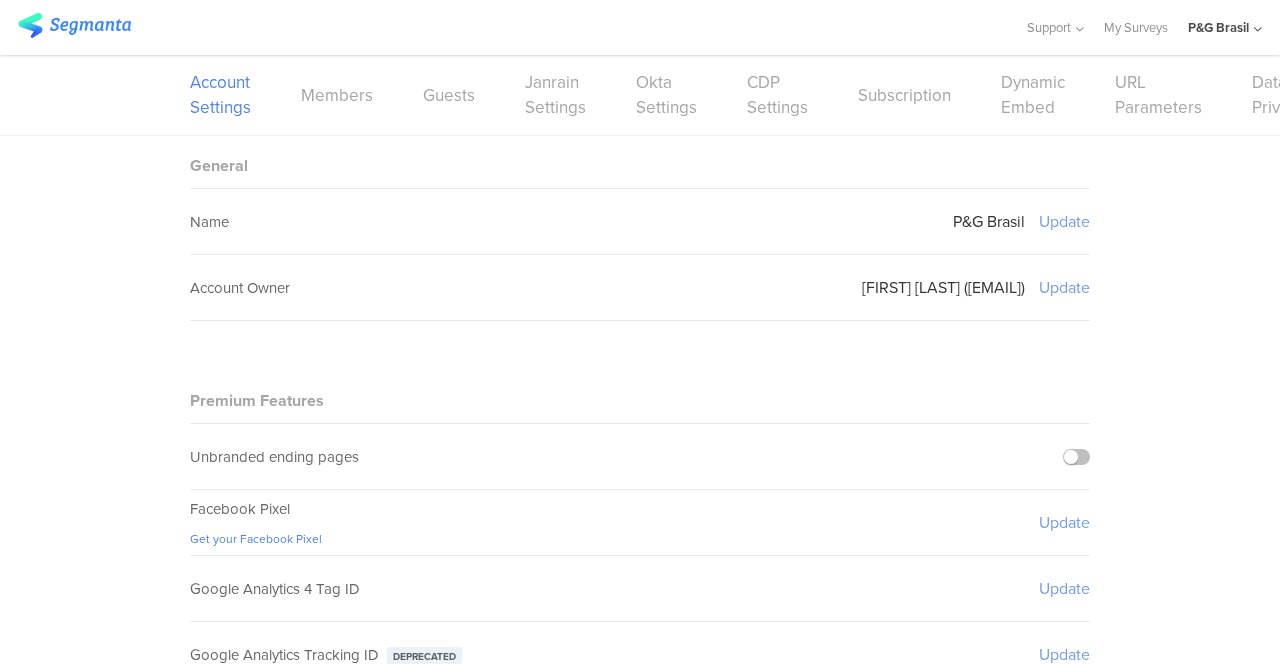 click on "Account Settings
Members
Guests
Janrain Settings
Okta Settings
CDP Settings
Subscription
Dynamic Embed
URL Parameters
Data Privacy" at bounding box center (640, 95) 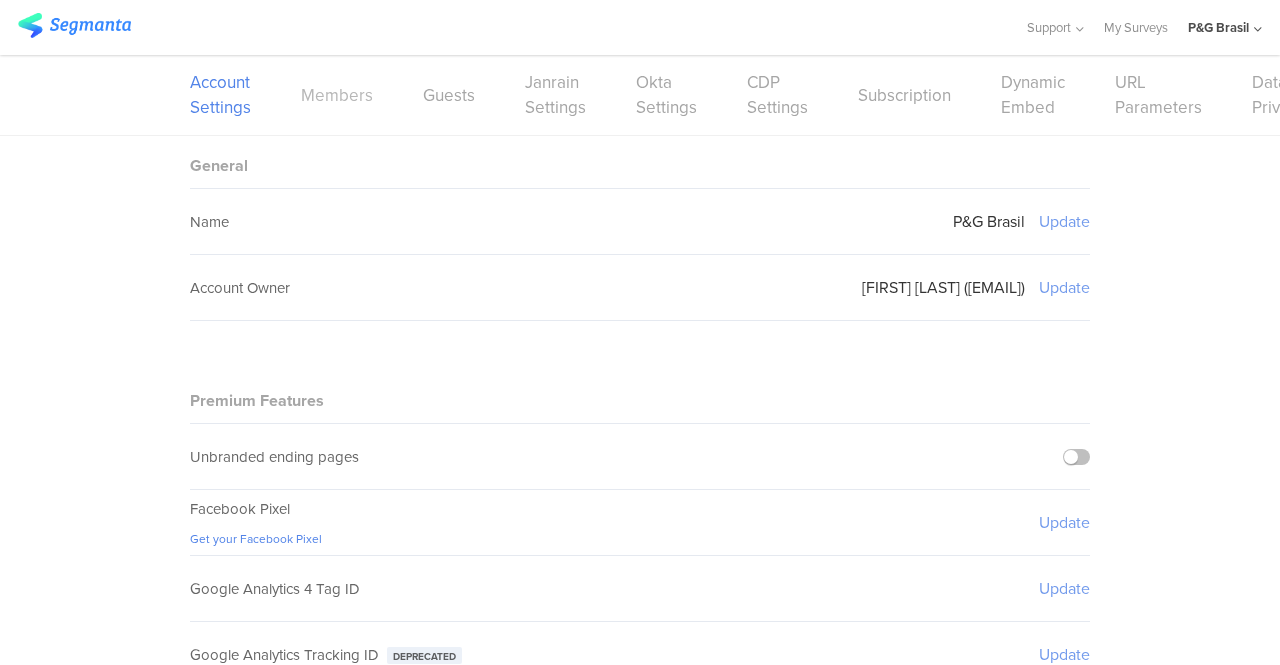 click on "Members" at bounding box center (337, 95) 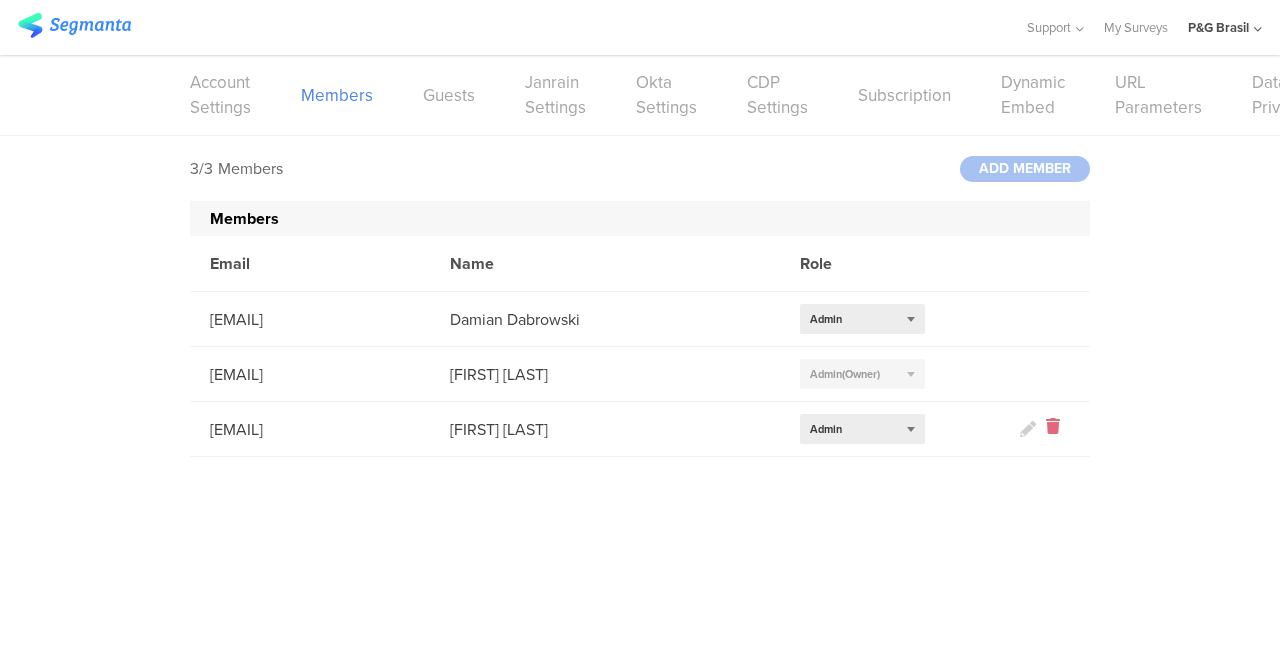click 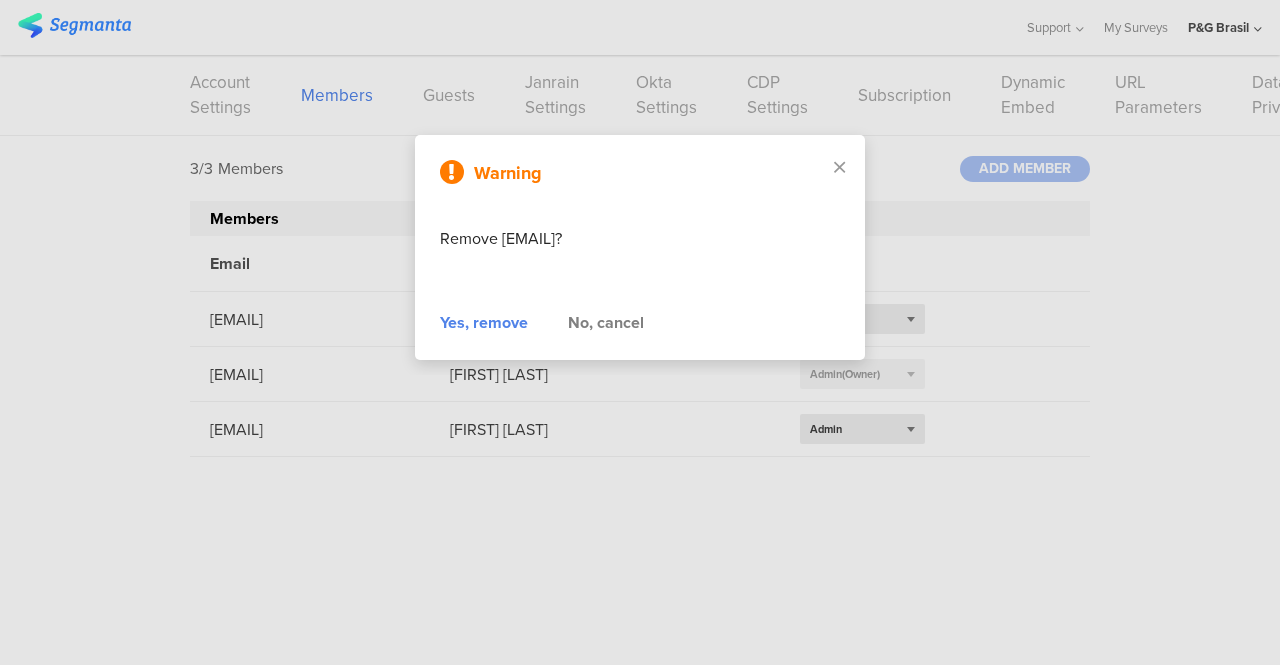 click on "Yes, remove" at bounding box center [484, 323] 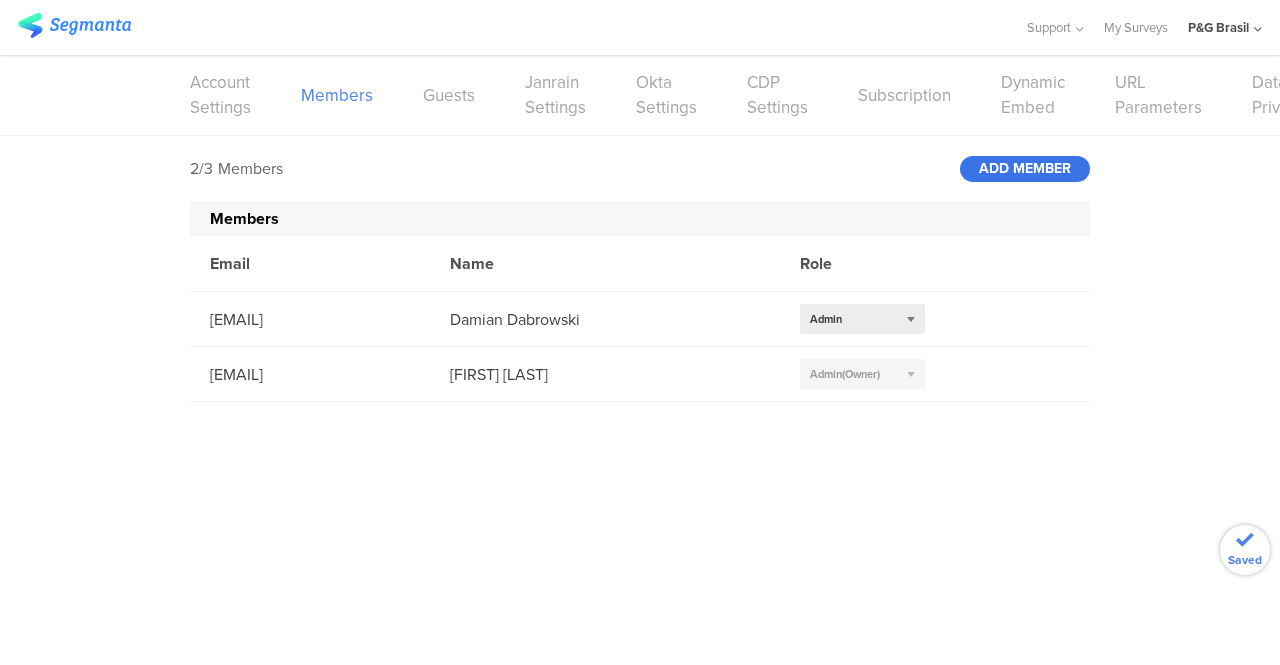 click on "ADD
MEMBER" 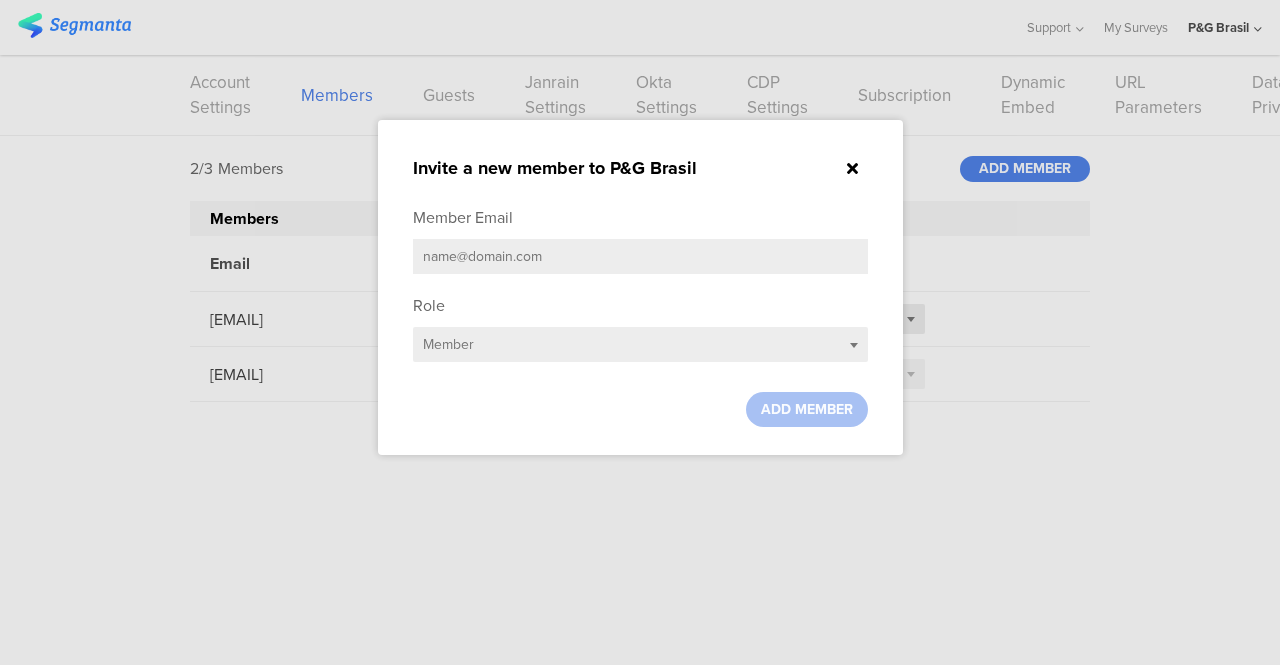 click at bounding box center (640, 256) 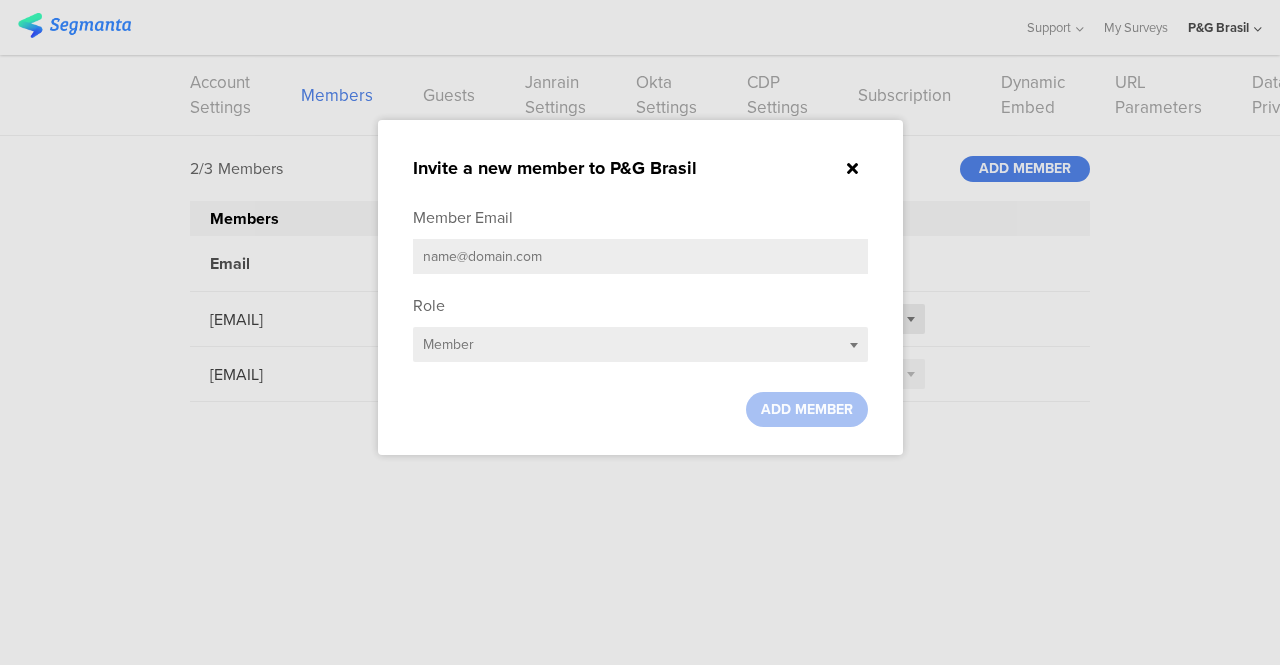 paste on "raymundo.a@pg.com" 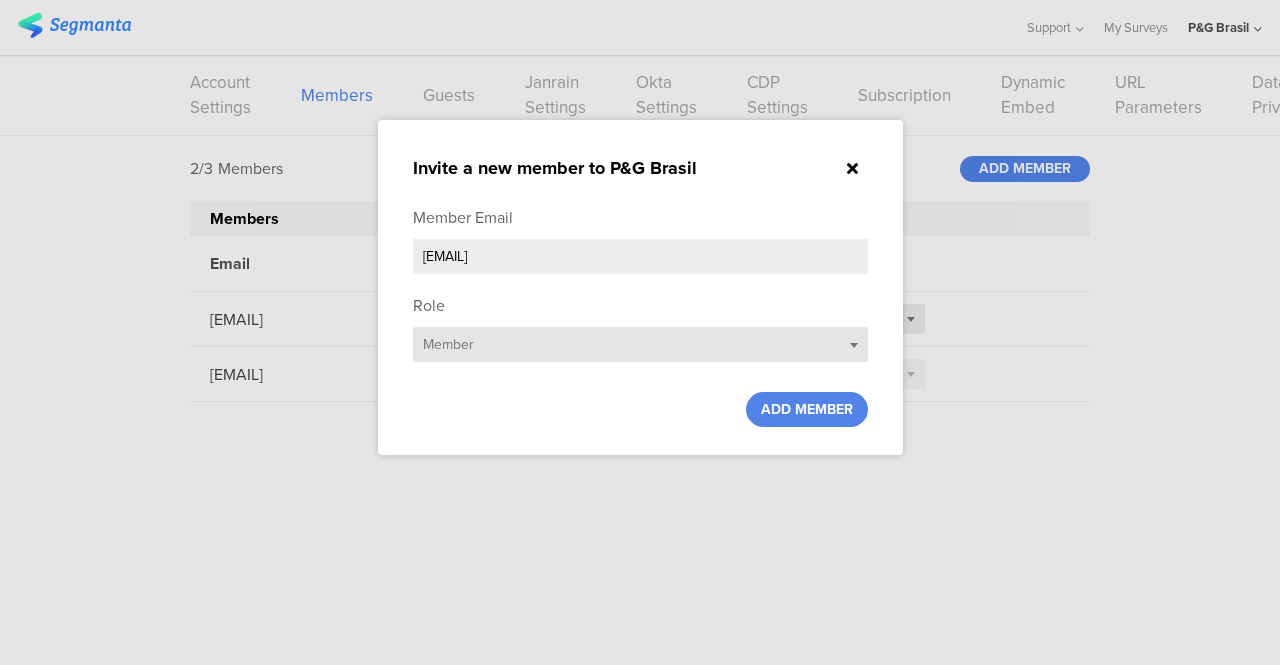 type on "raymundo.a@pg.com" 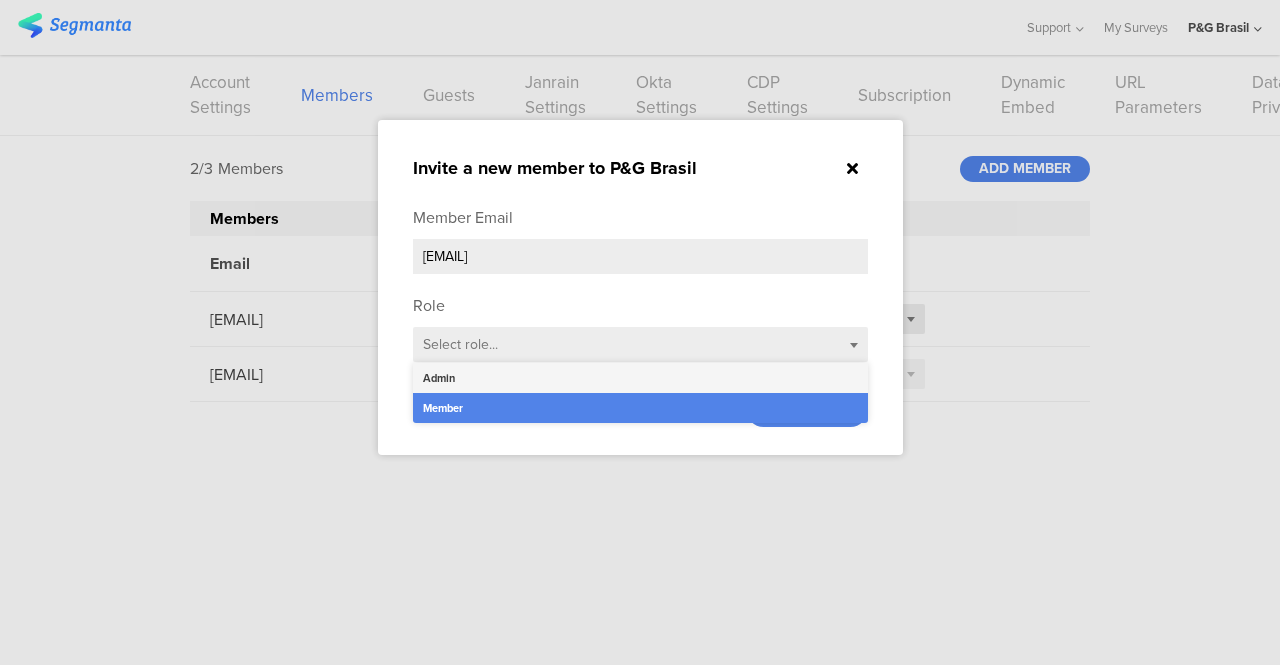 click on "Admin" at bounding box center [640, 378] 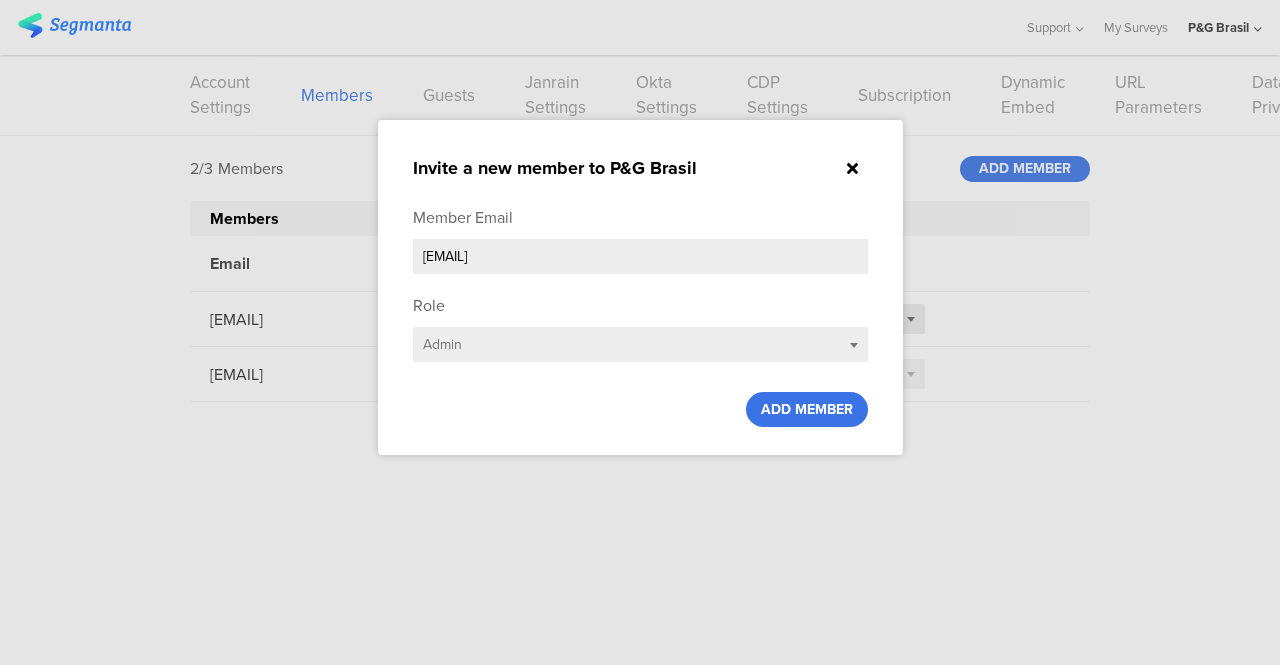 click on "ADD MEMBER" at bounding box center [807, 409] 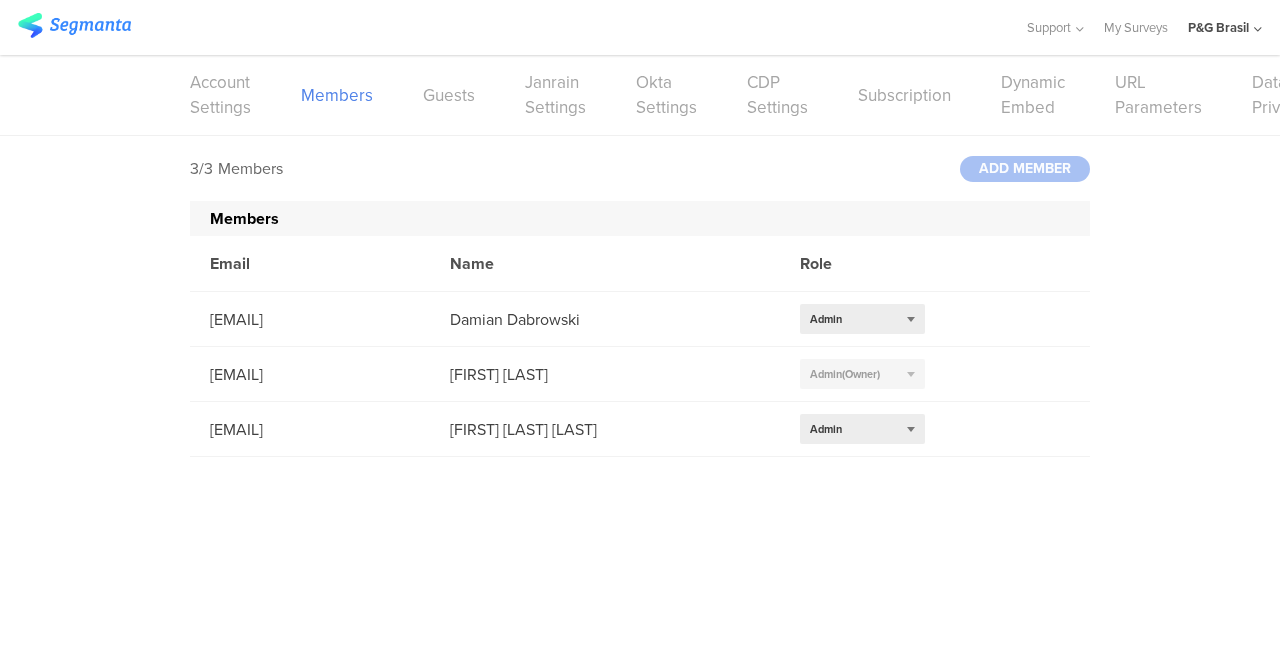 click at bounding box center [74, 25] 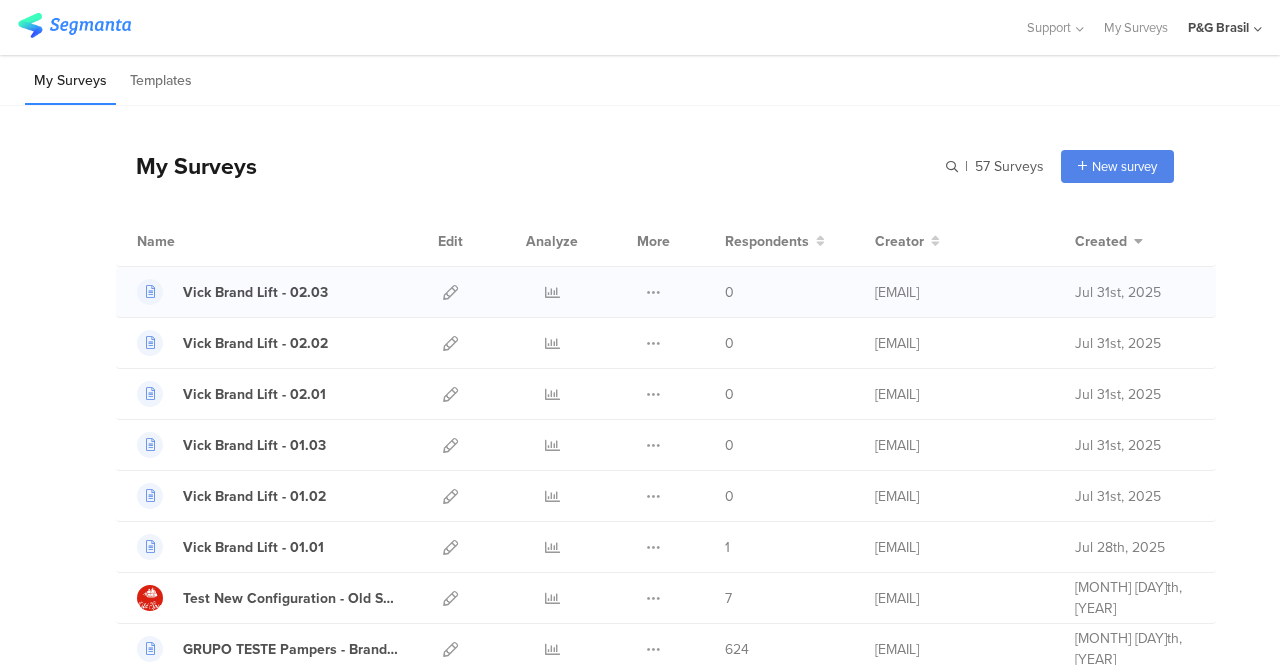 click at bounding box center [450, 292] 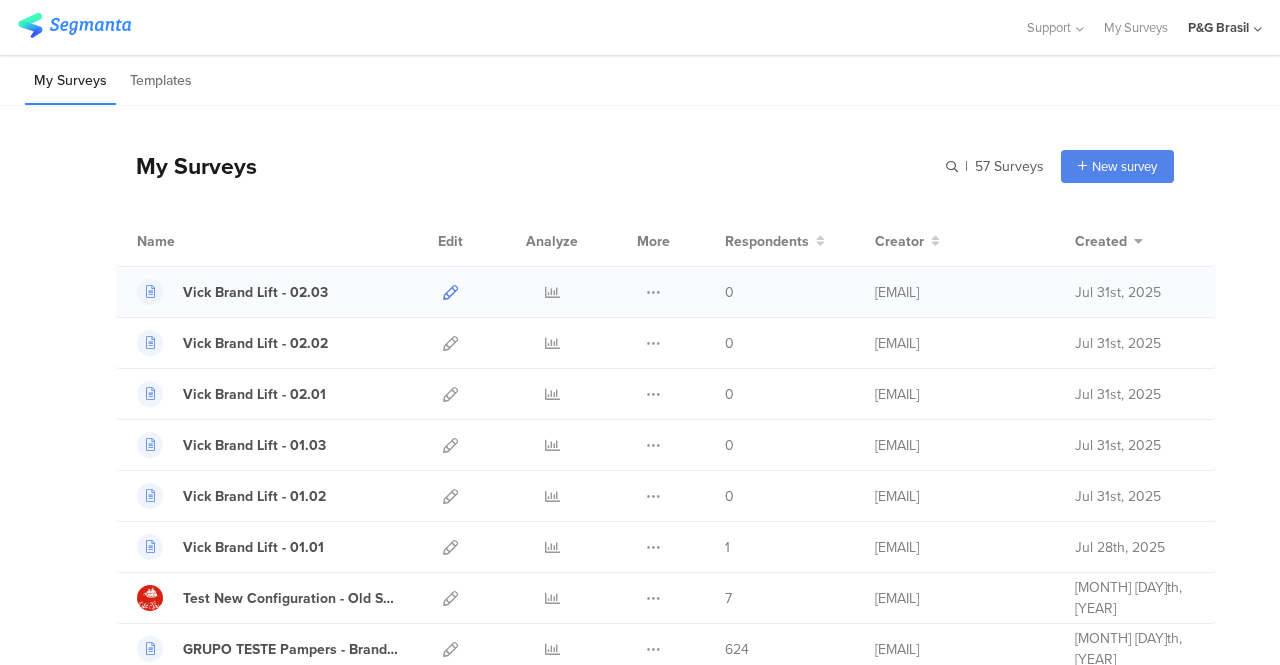 click at bounding box center [450, 292] 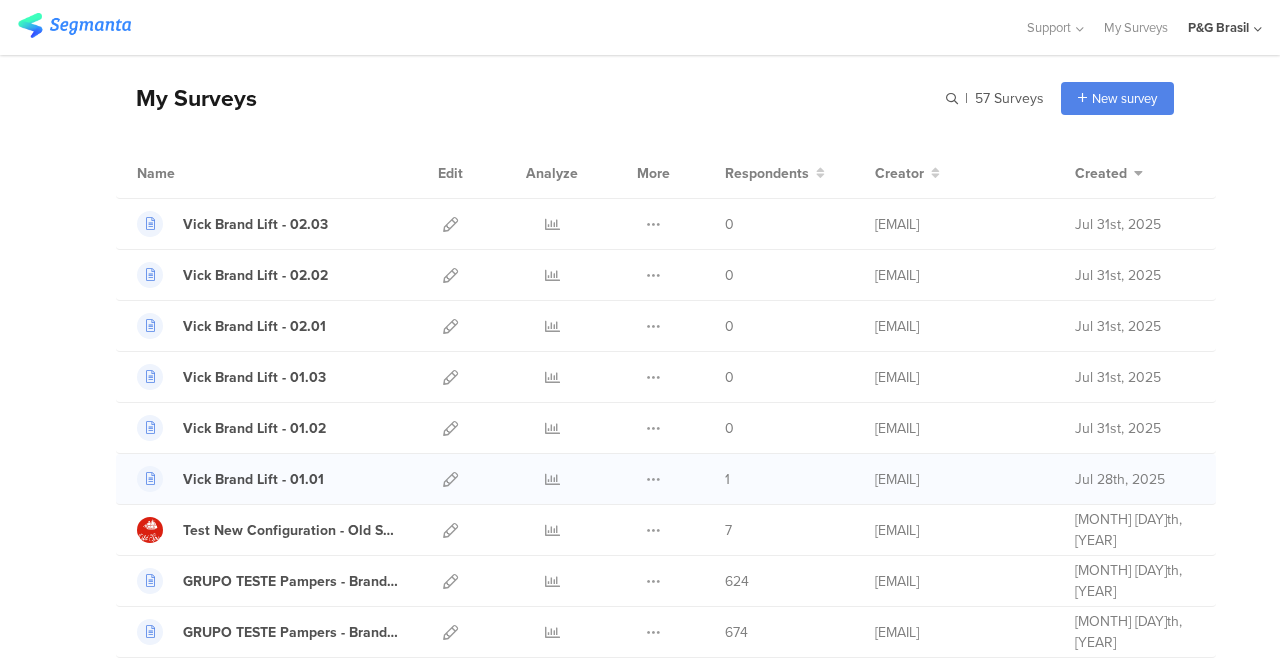 scroll, scrollTop: 100, scrollLeft: 0, axis: vertical 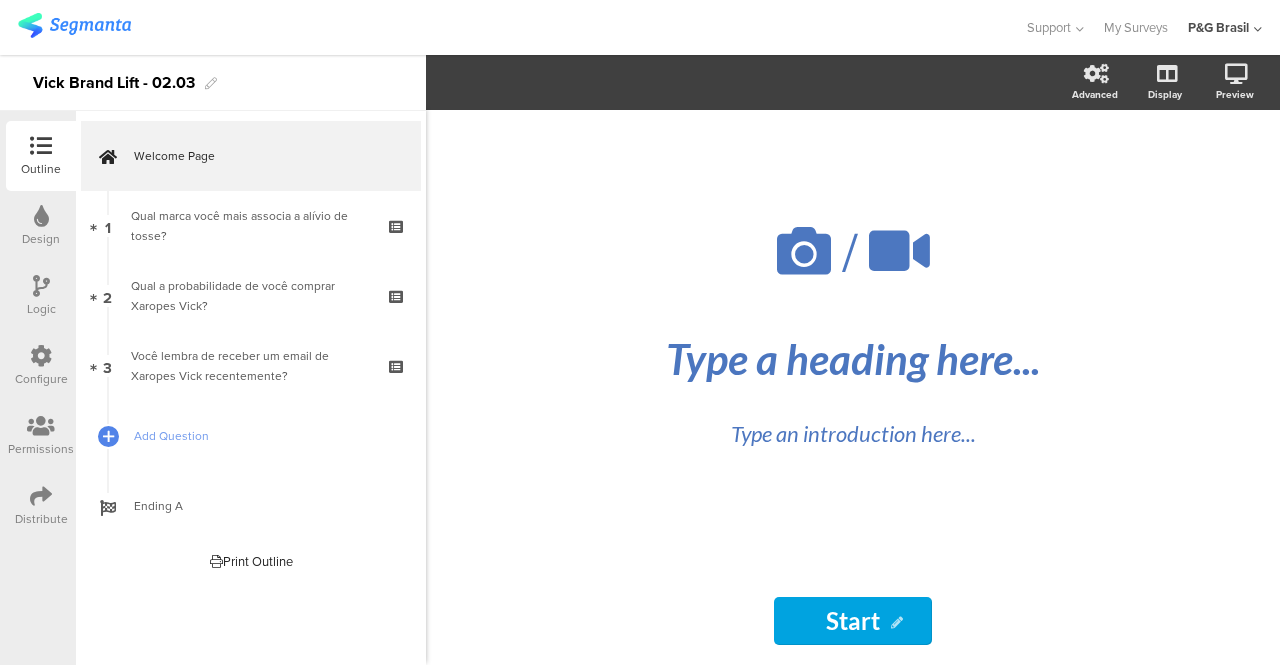click on "Distribute" at bounding box center [41, 506] 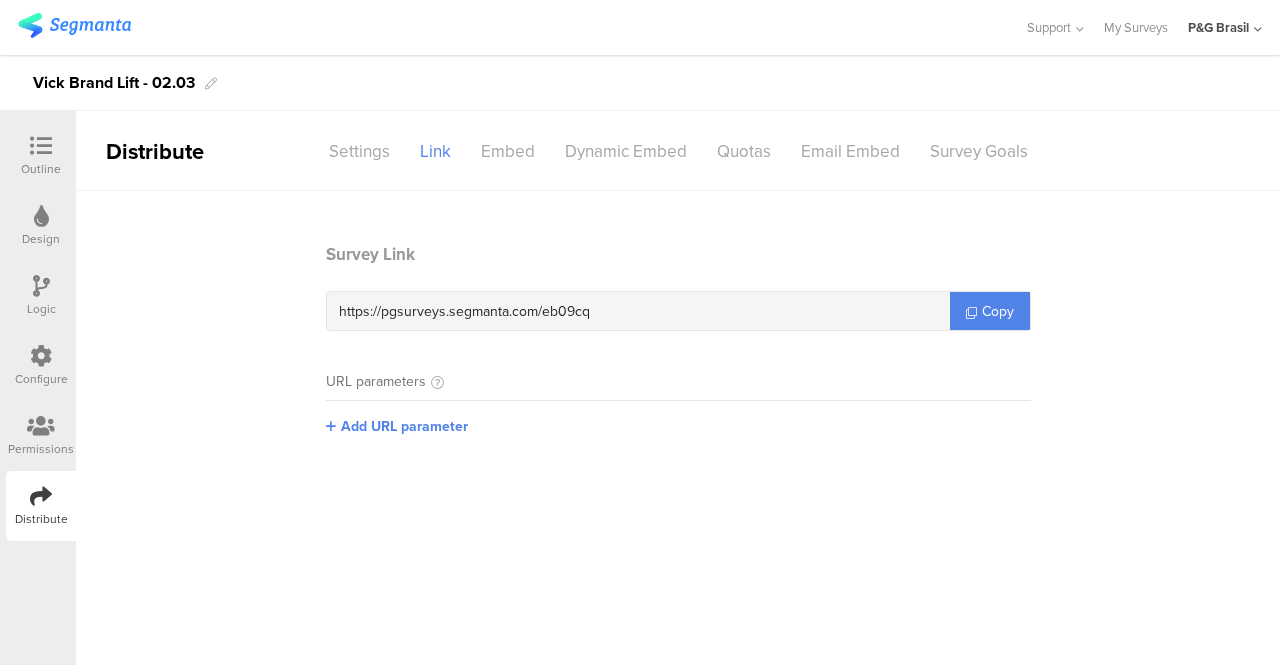 click at bounding box center [41, 356] 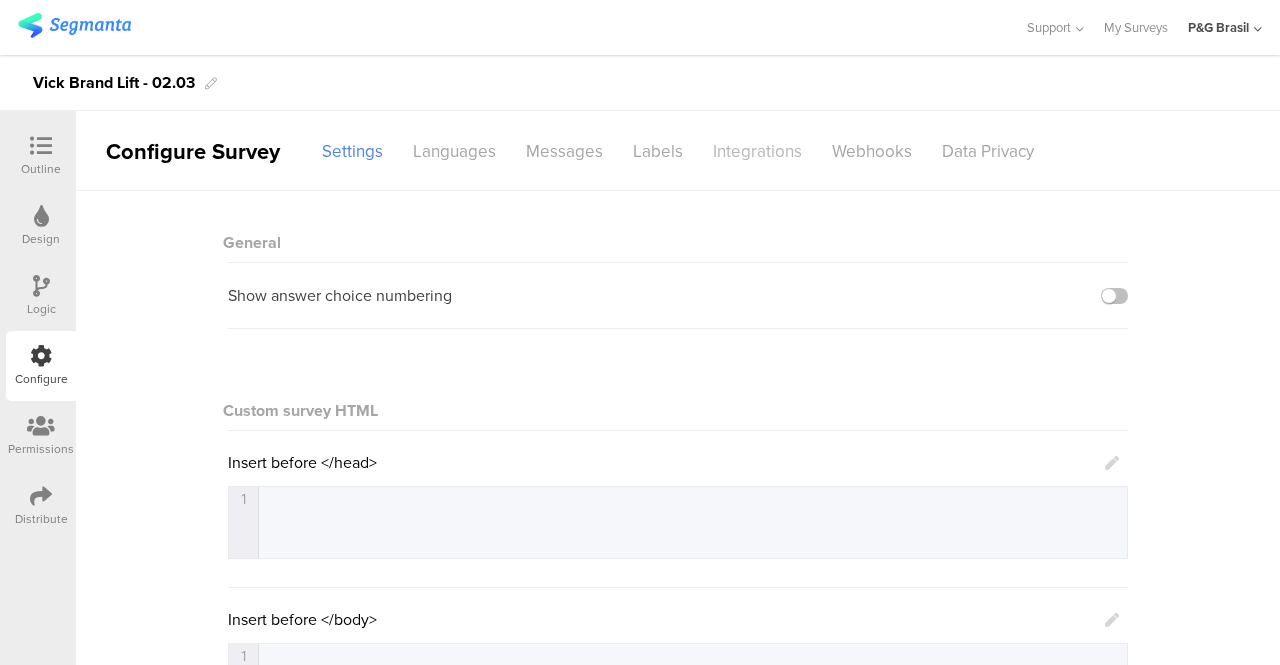 click on "Integrations" at bounding box center [757, 151] 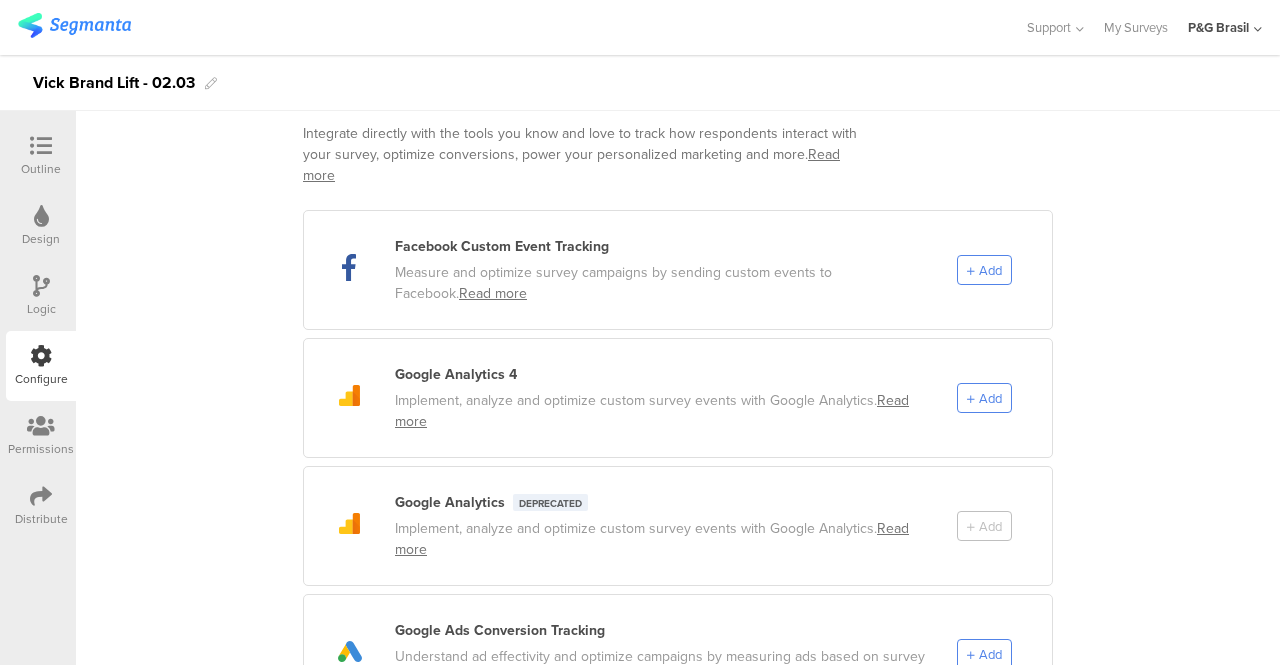 scroll, scrollTop: 0, scrollLeft: 0, axis: both 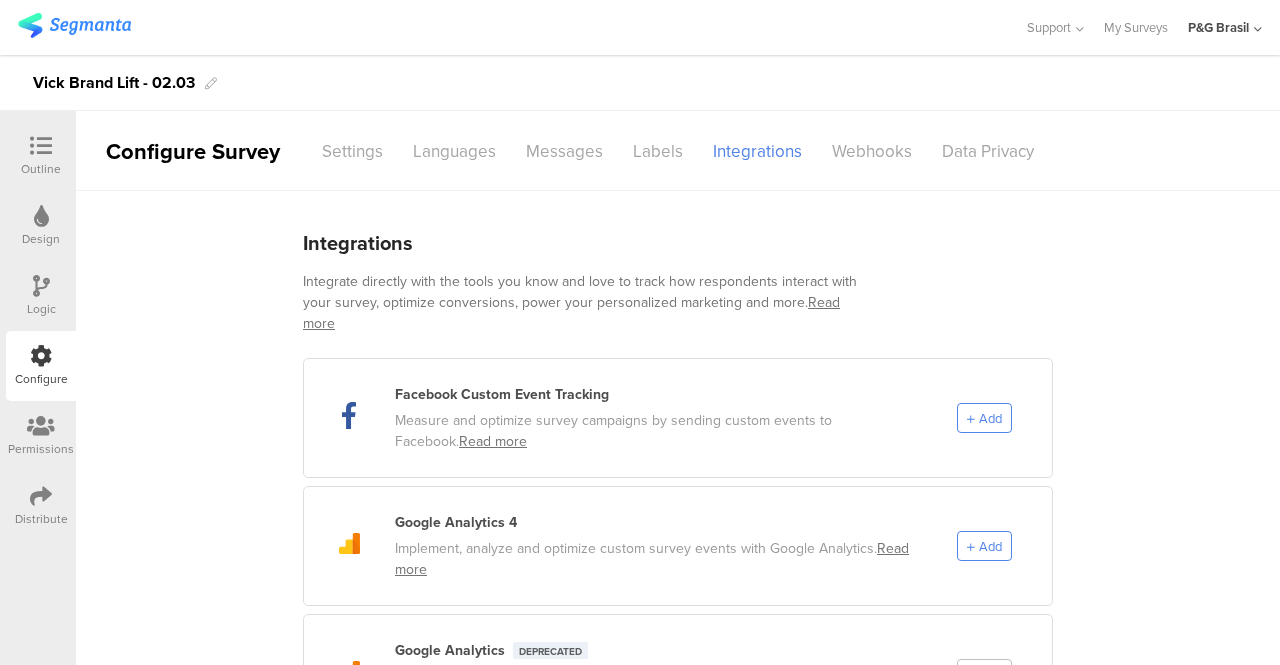 drag, startPoint x: 260, startPoint y: 82, endPoint x: 265, endPoint y: 67, distance: 15.811388 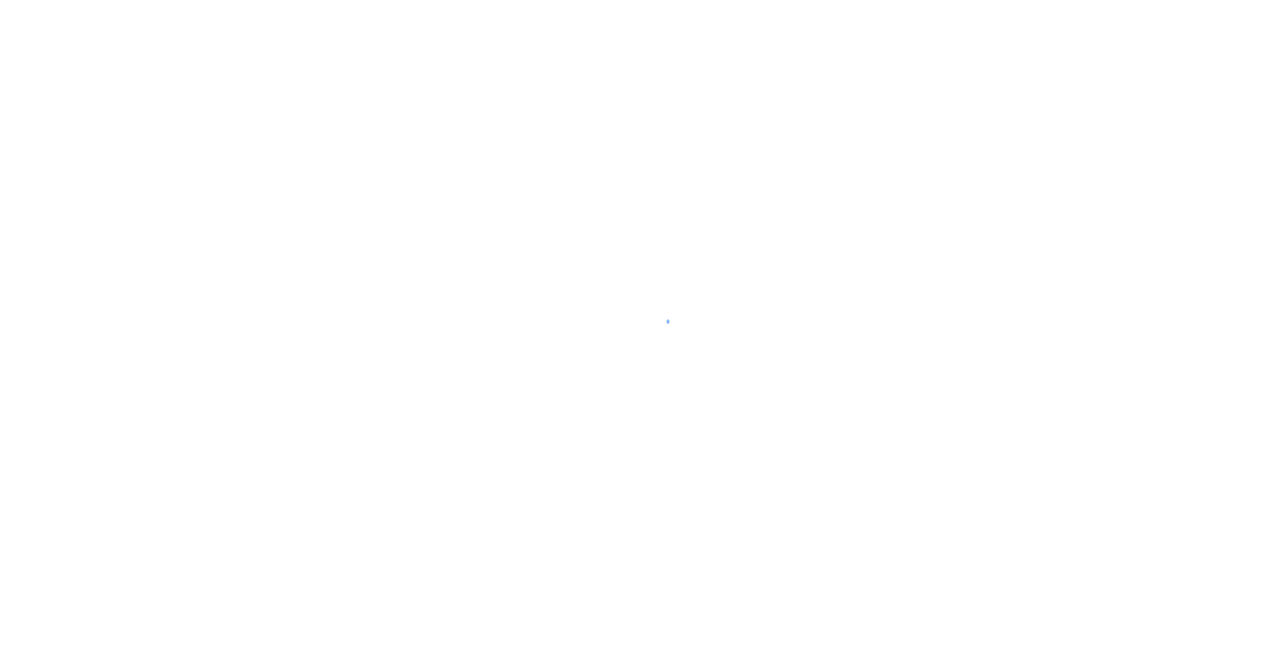 scroll, scrollTop: 0, scrollLeft: 0, axis: both 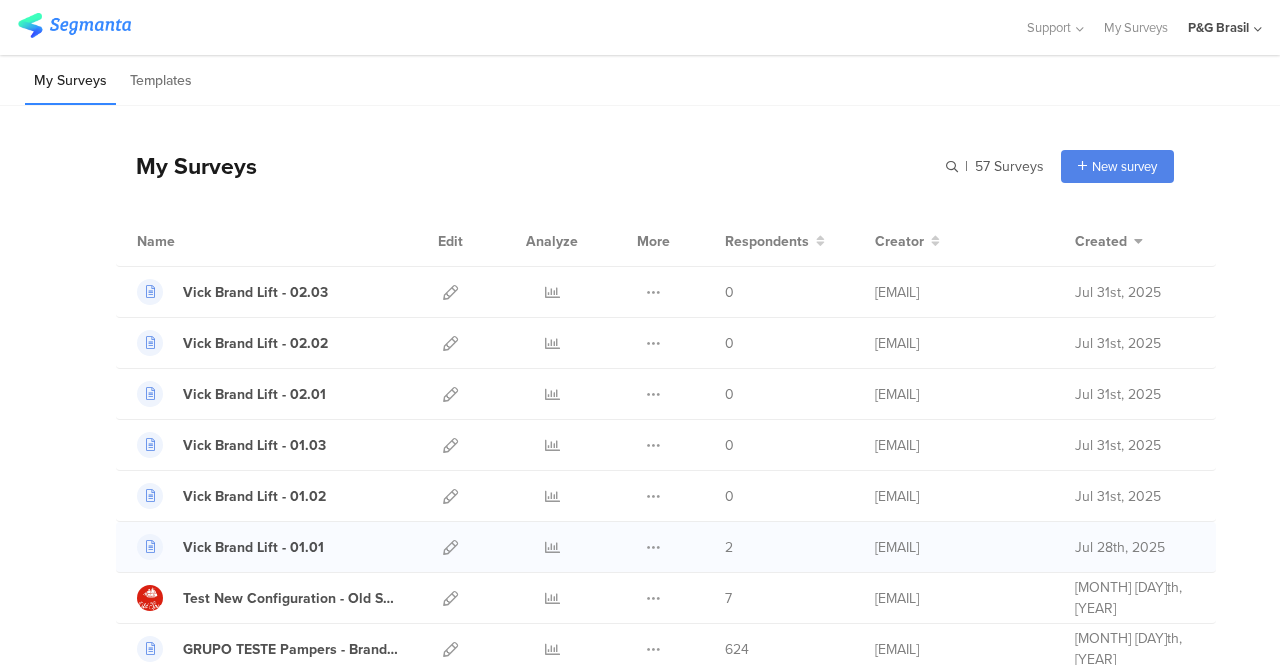 click on "2" at bounding box center (729, 547) 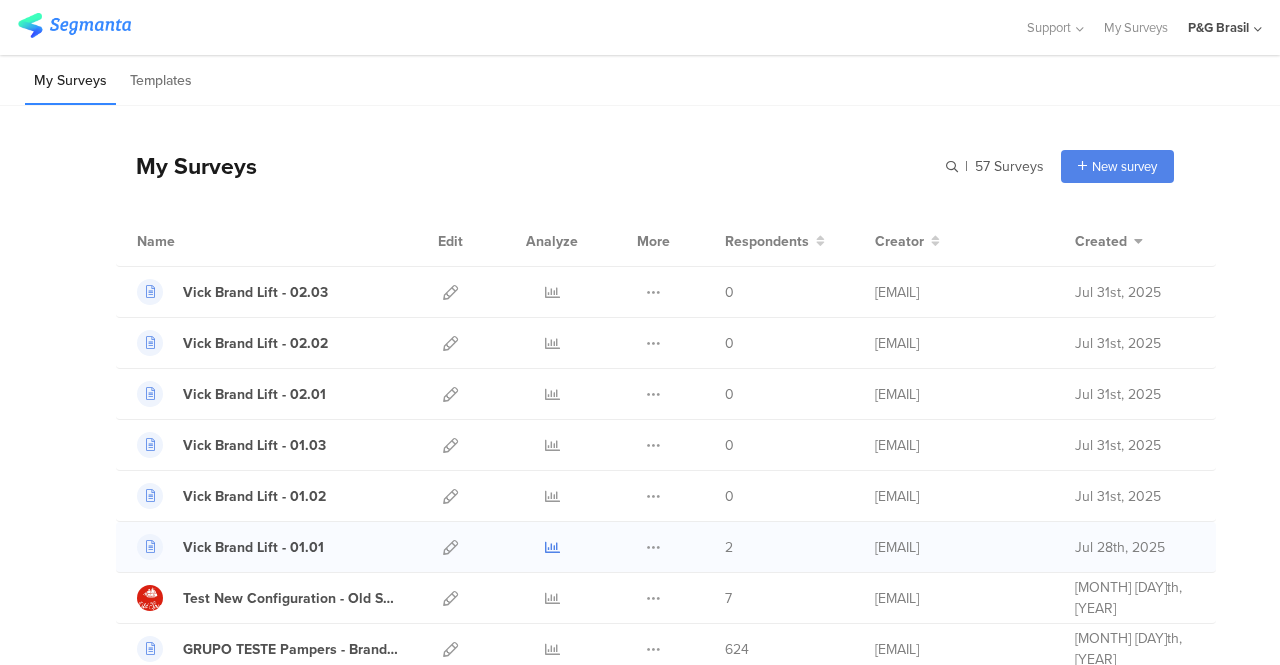 click at bounding box center (552, 547) 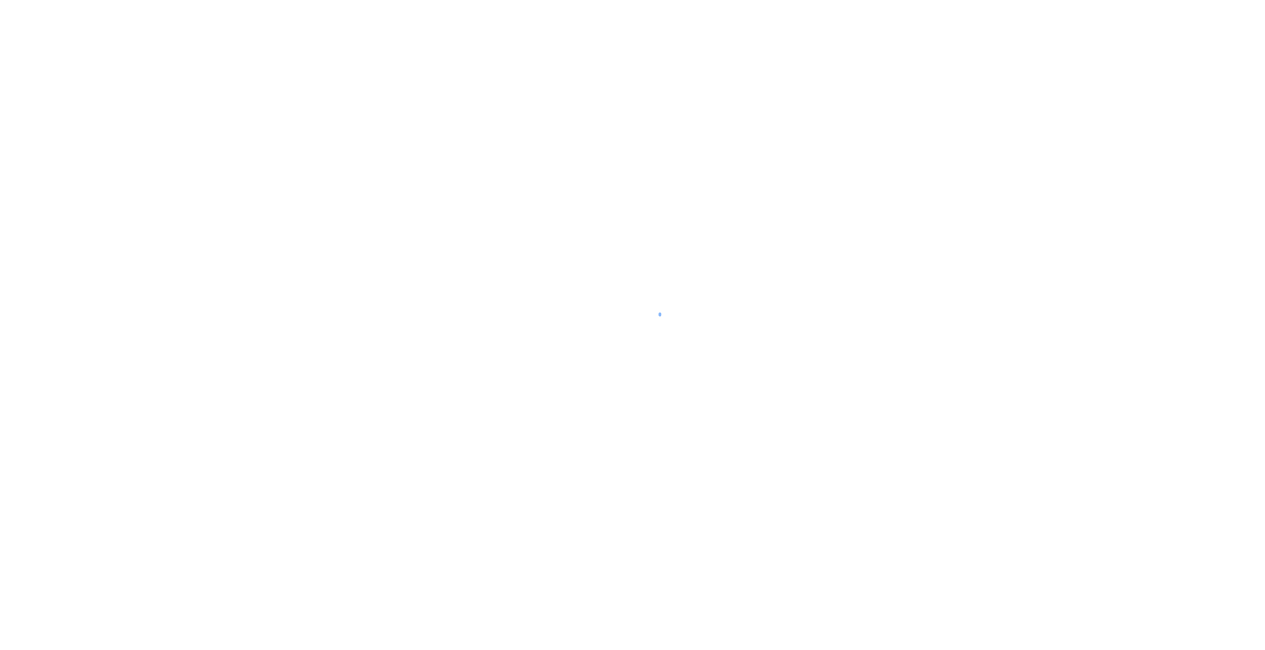 scroll, scrollTop: 0, scrollLeft: 0, axis: both 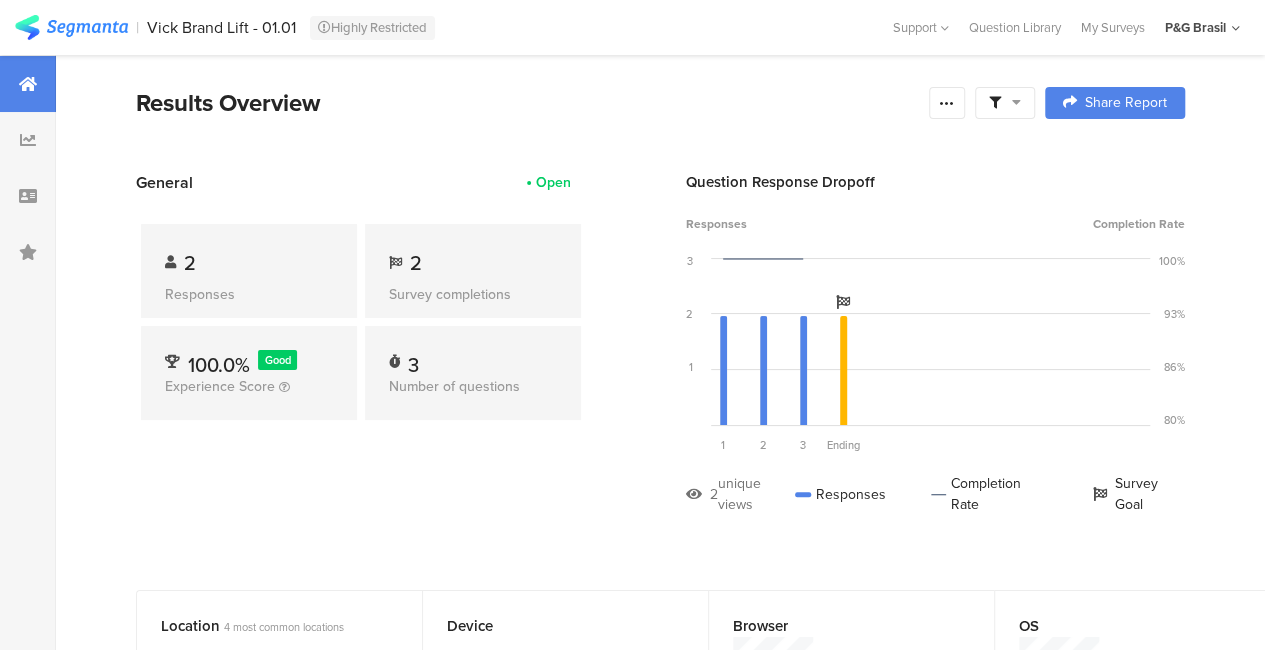 click at bounding box center [28, 84] 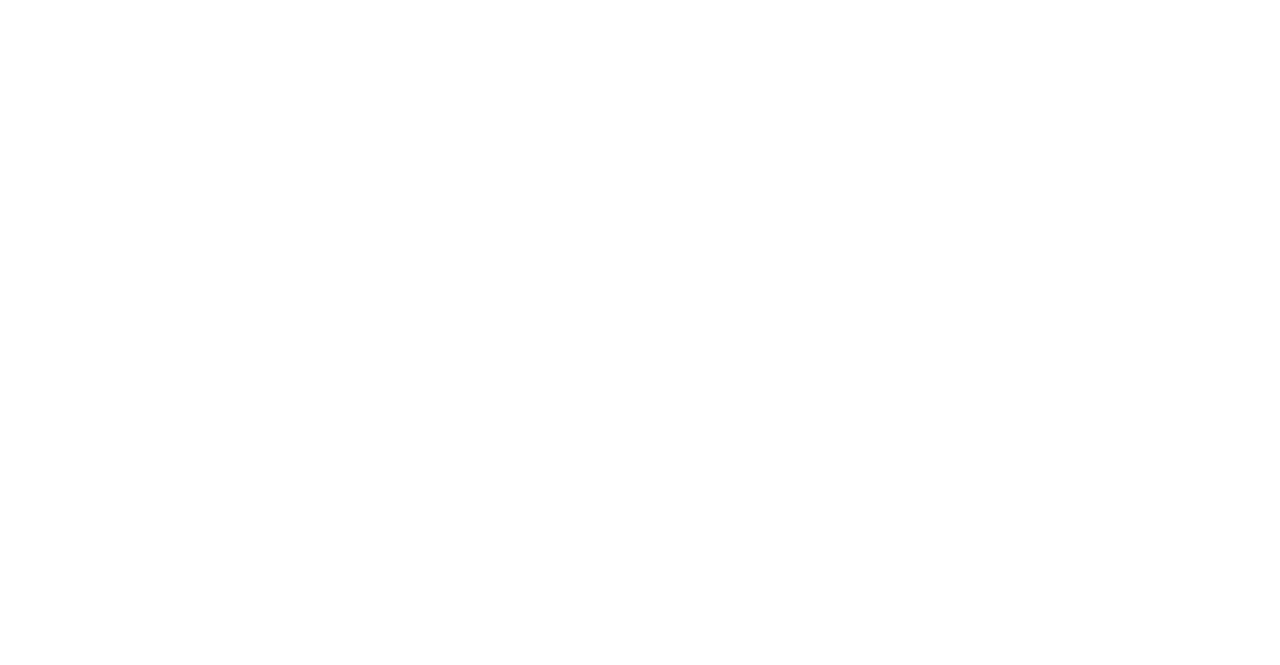 scroll, scrollTop: 0, scrollLeft: 0, axis: both 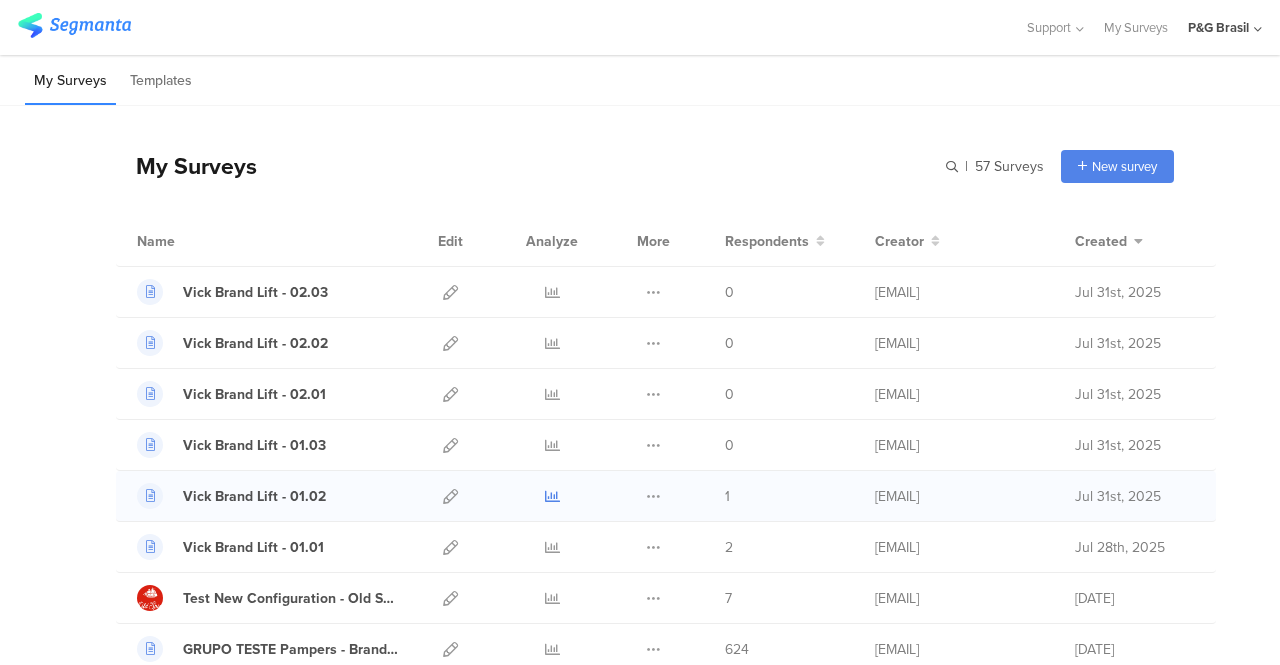 click at bounding box center [552, 496] 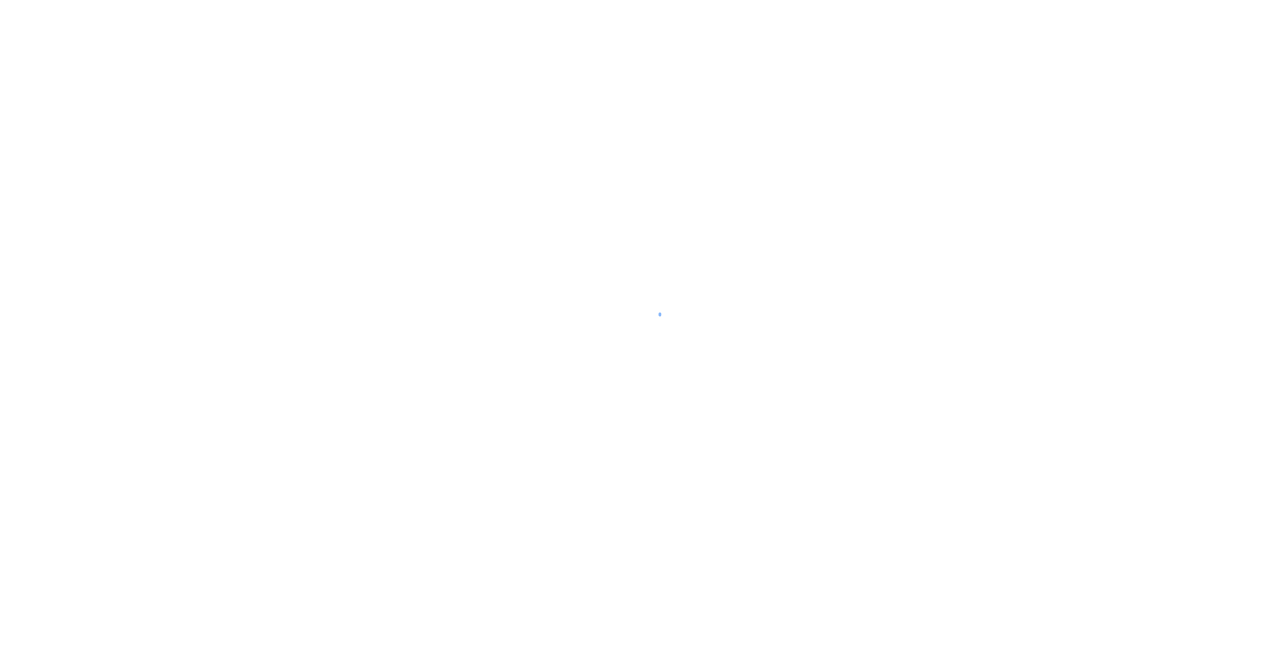 scroll, scrollTop: 0, scrollLeft: 0, axis: both 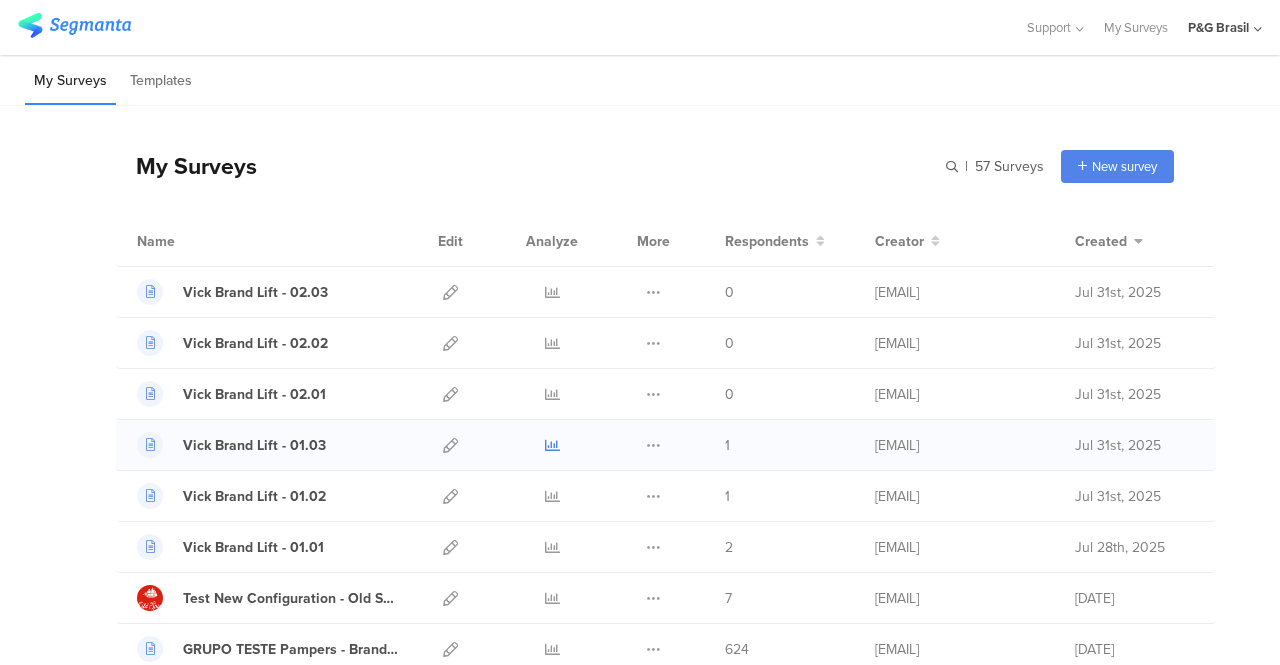 click at bounding box center [552, 445] 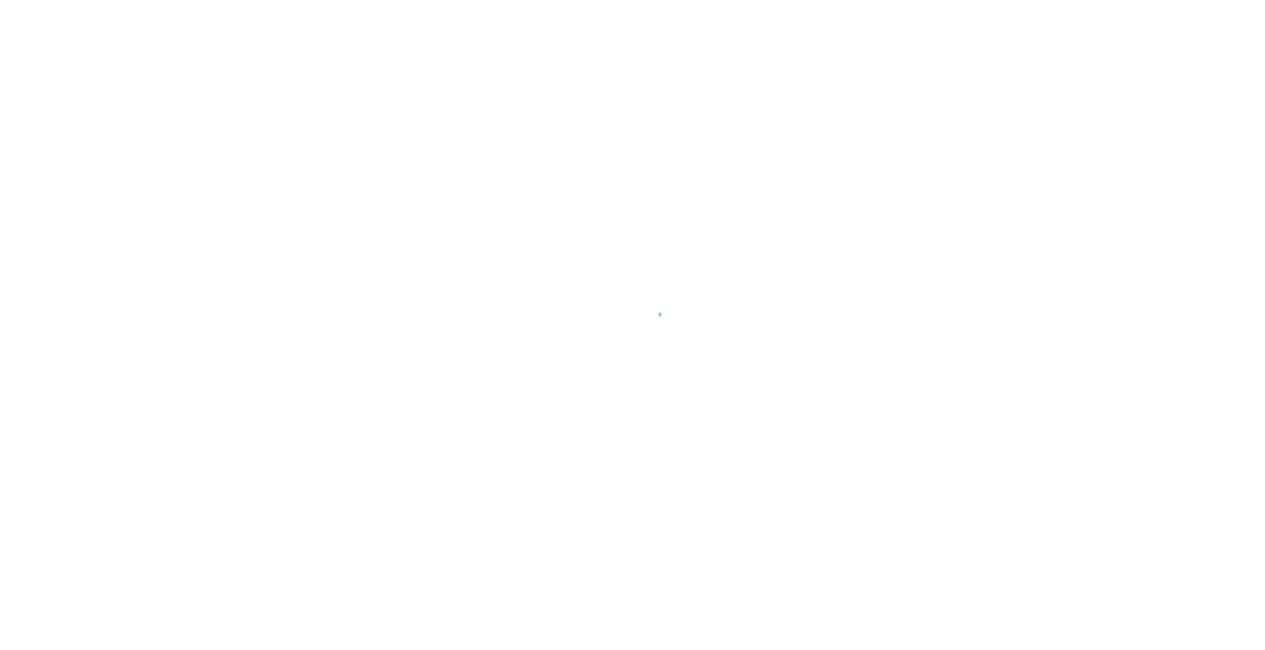 scroll, scrollTop: 0, scrollLeft: 0, axis: both 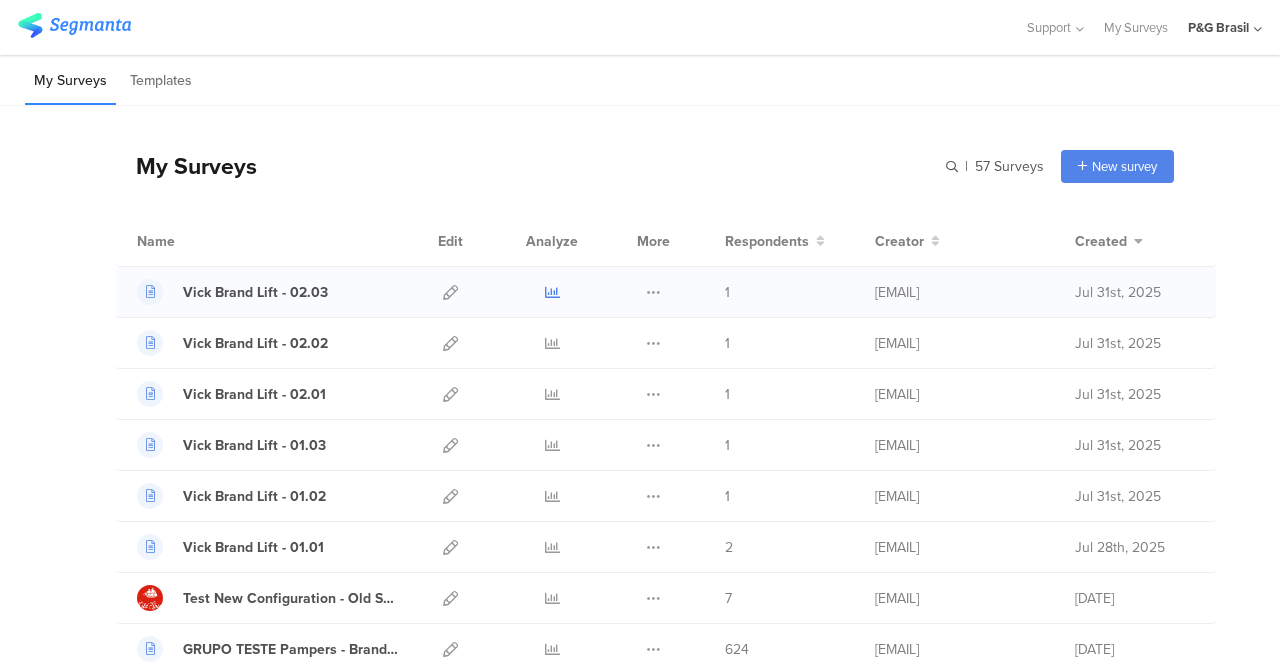 click at bounding box center (552, 292) 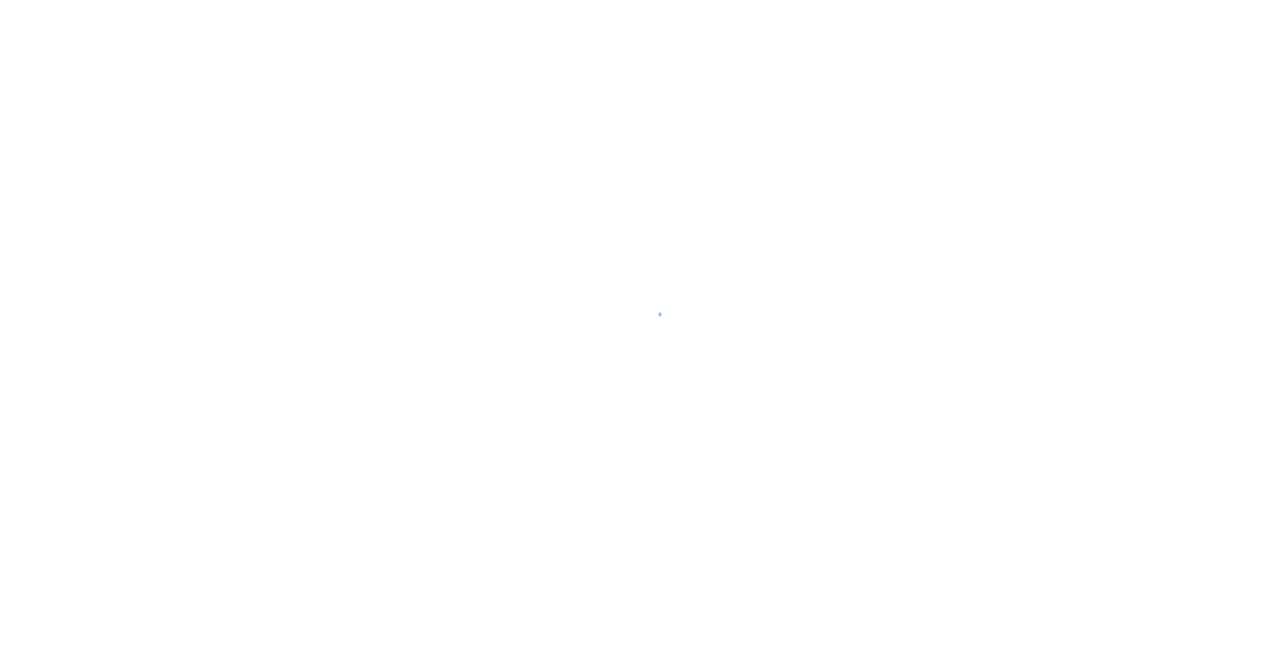 scroll, scrollTop: 0, scrollLeft: 0, axis: both 